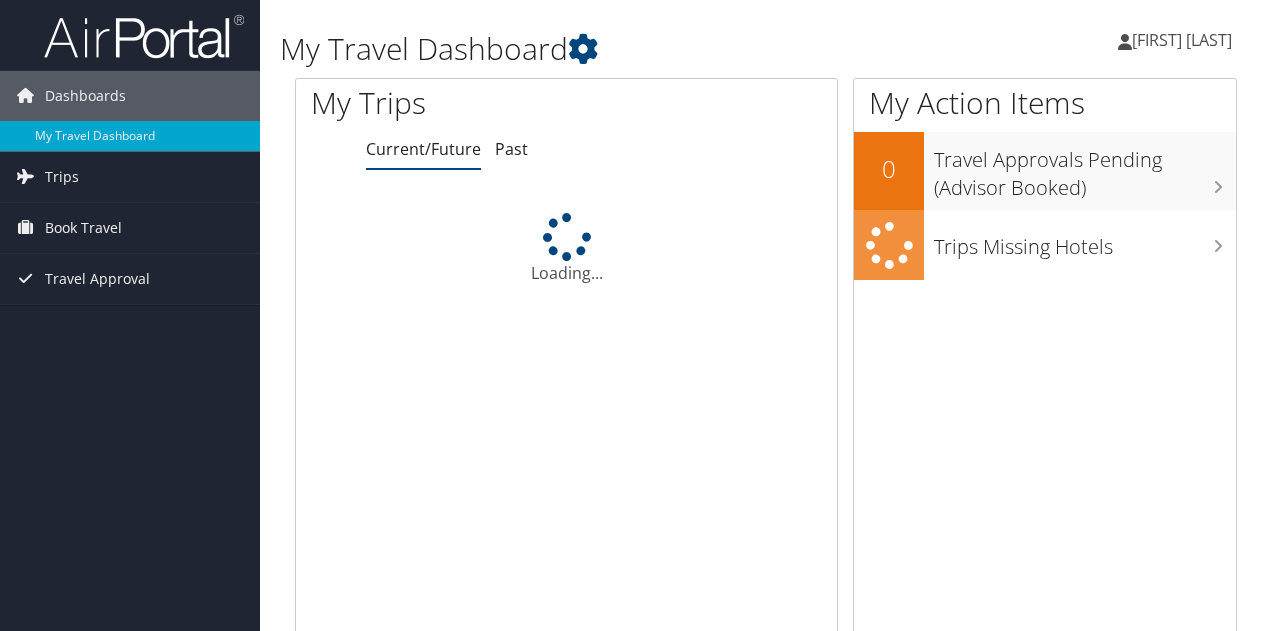 scroll, scrollTop: 0, scrollLeft: 0, axis: both 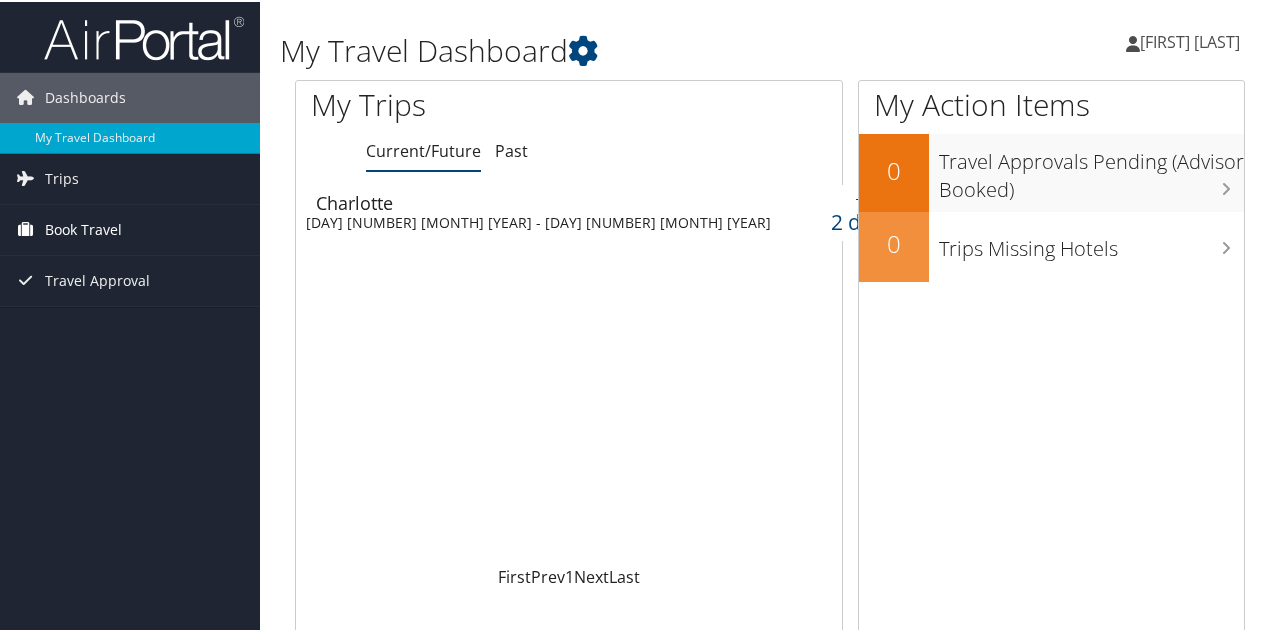 click on "Book Travel" at bounding box center (83, 228) 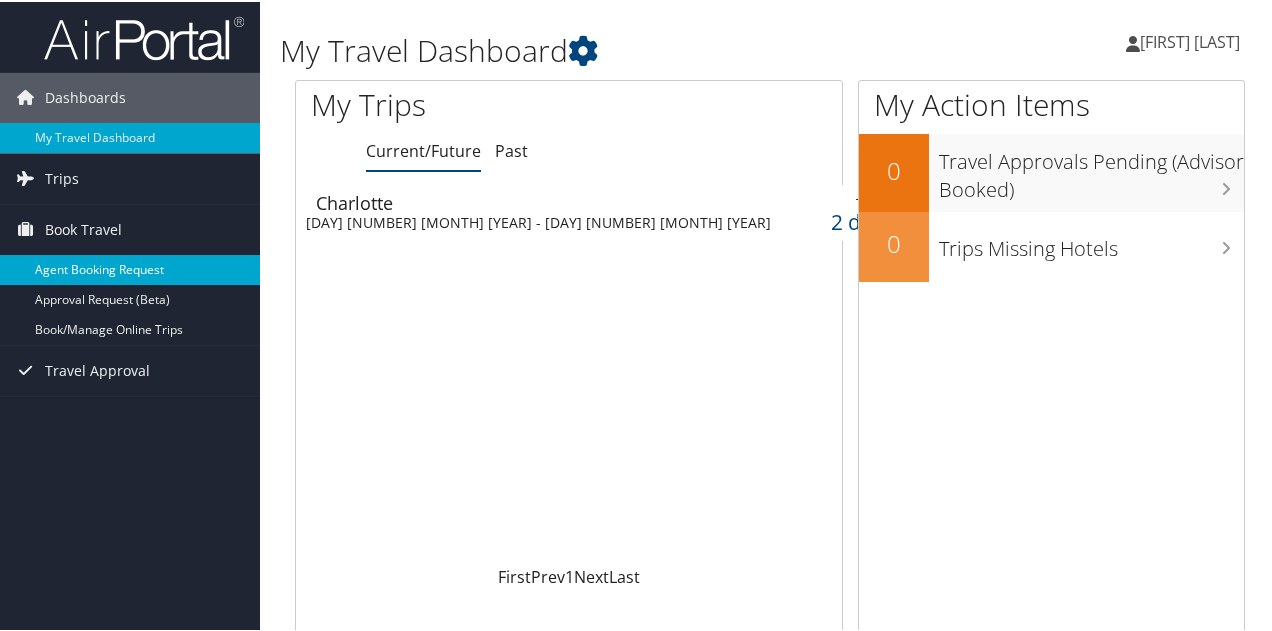 click on "Agent Booking Request" at bounding box center (130, 268) 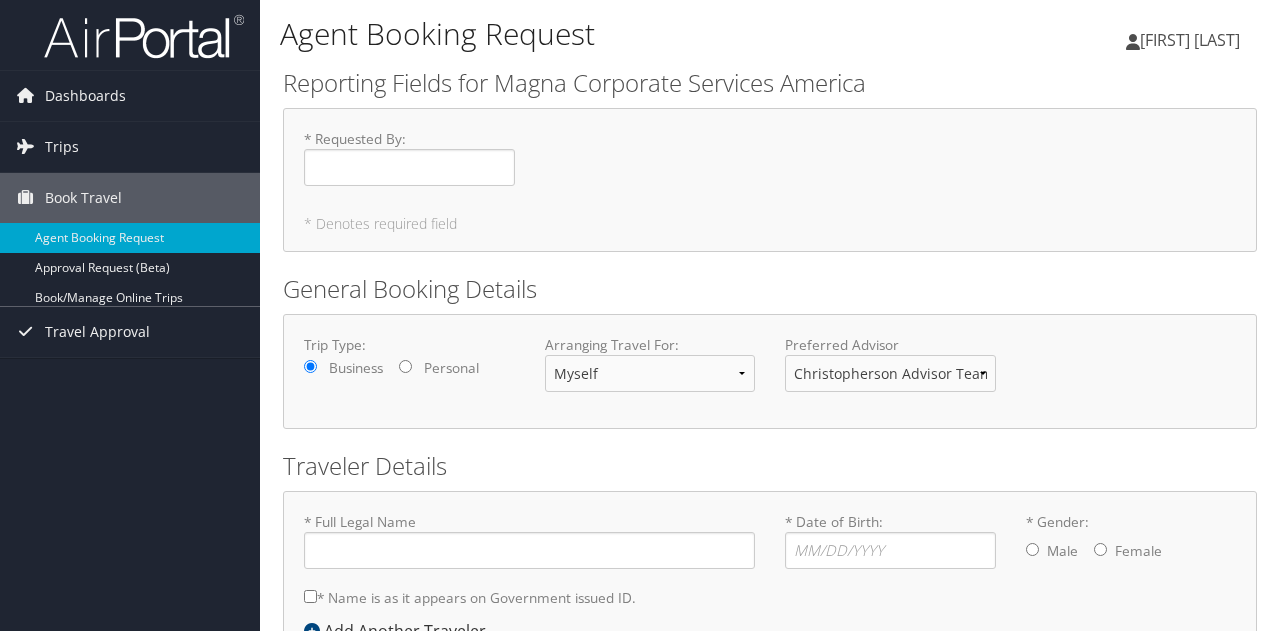type on "Sean Tadhg Scannell" 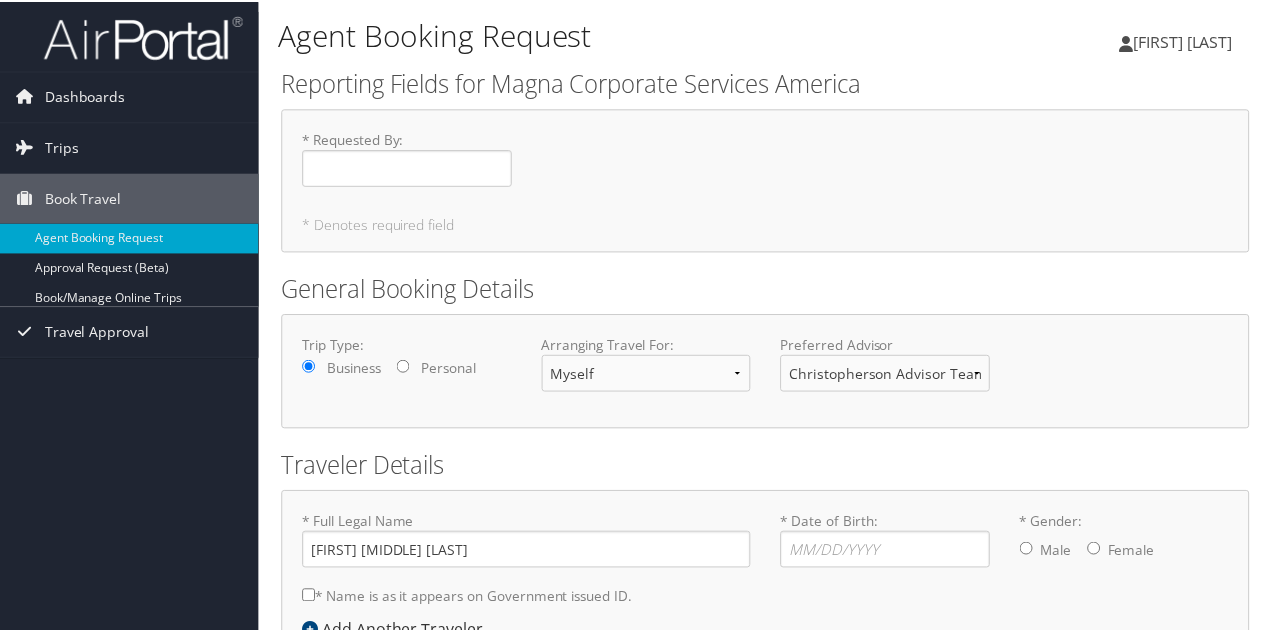 scroll, scrollTop: 0, scrollLeft: 0, axis: both 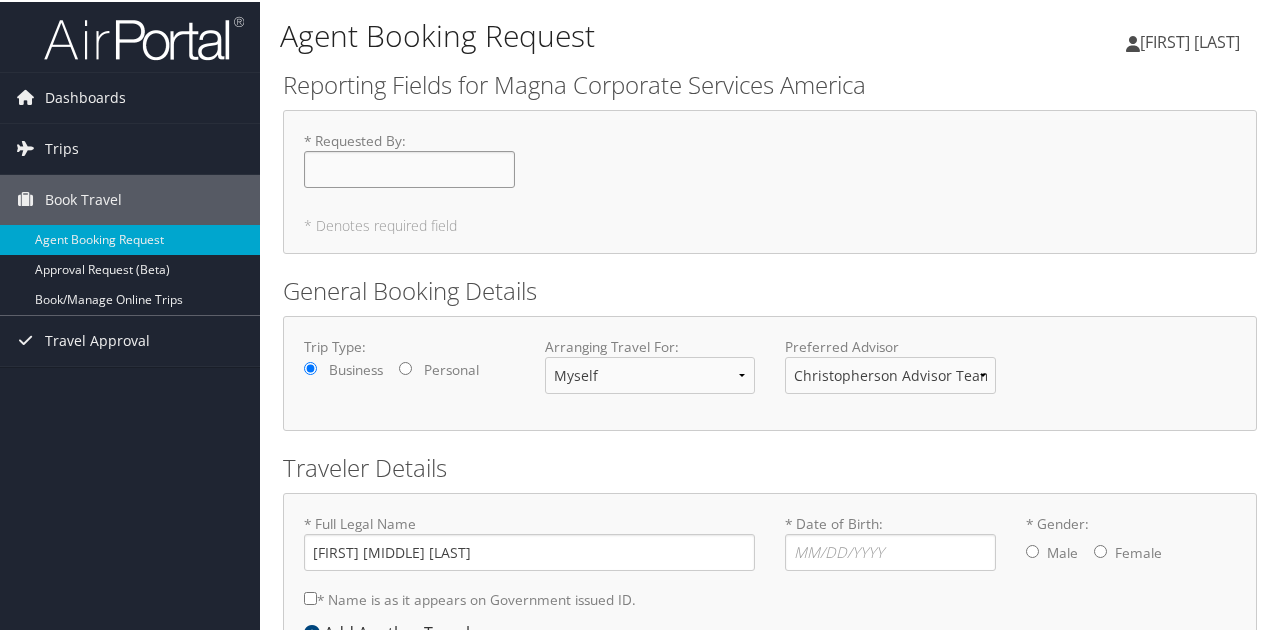 click on "*   Requested By : Required" at bounding box center [409, 167] 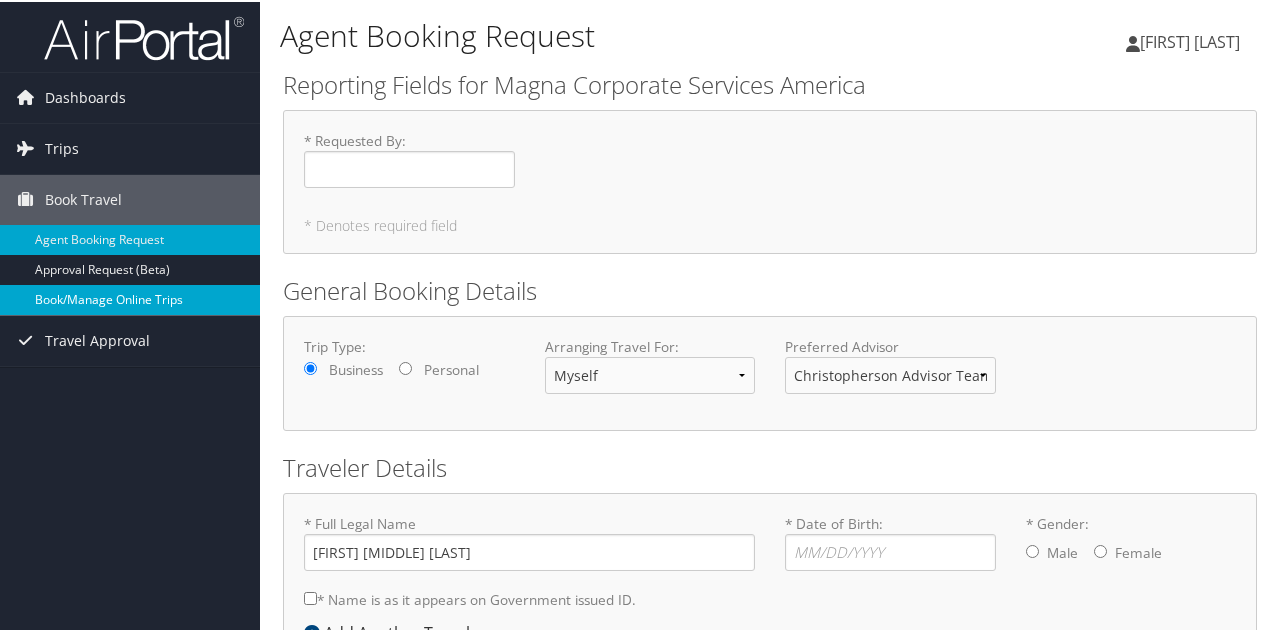 click on "Book/Manage Online Trips" at bounding box center [130, 298] 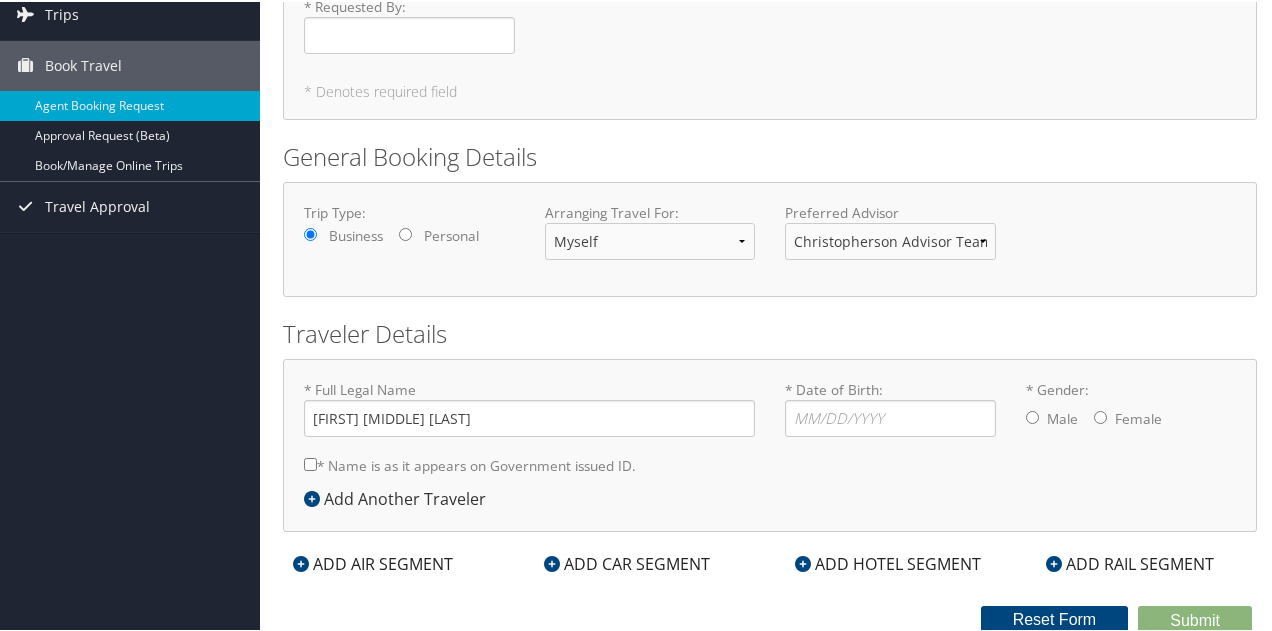 scroll, scrollTop: 0, scrollLeft: 0, axis: both 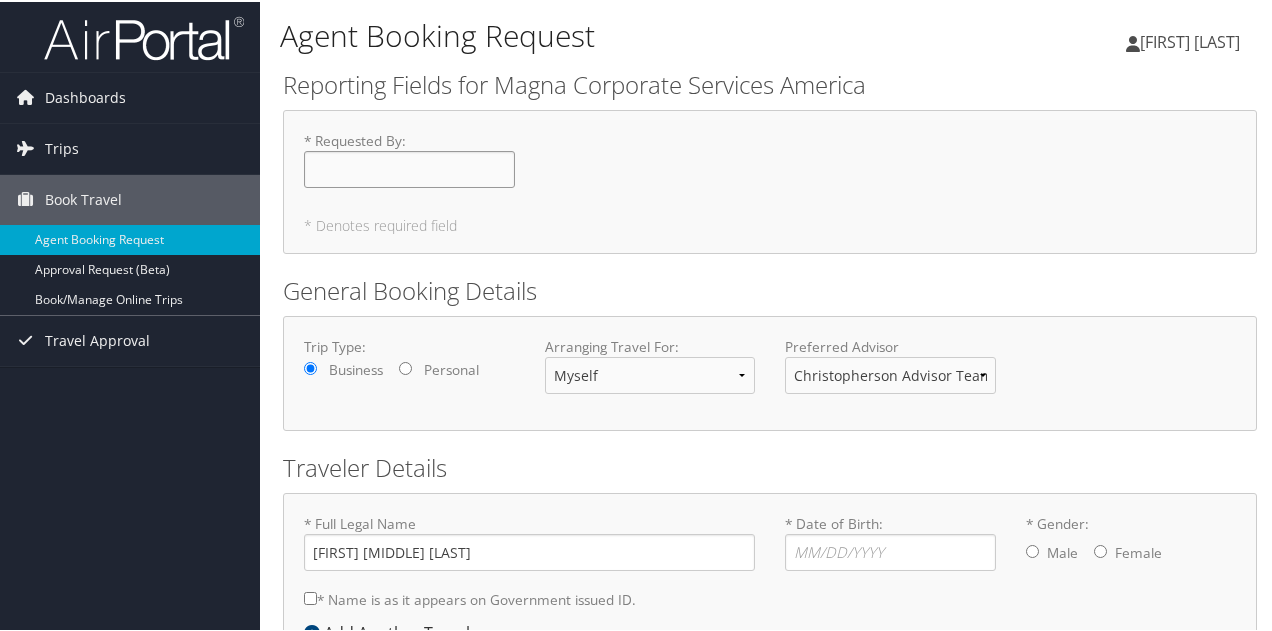 click on "*   Requested By : Required" at bounding box center (409, 167) 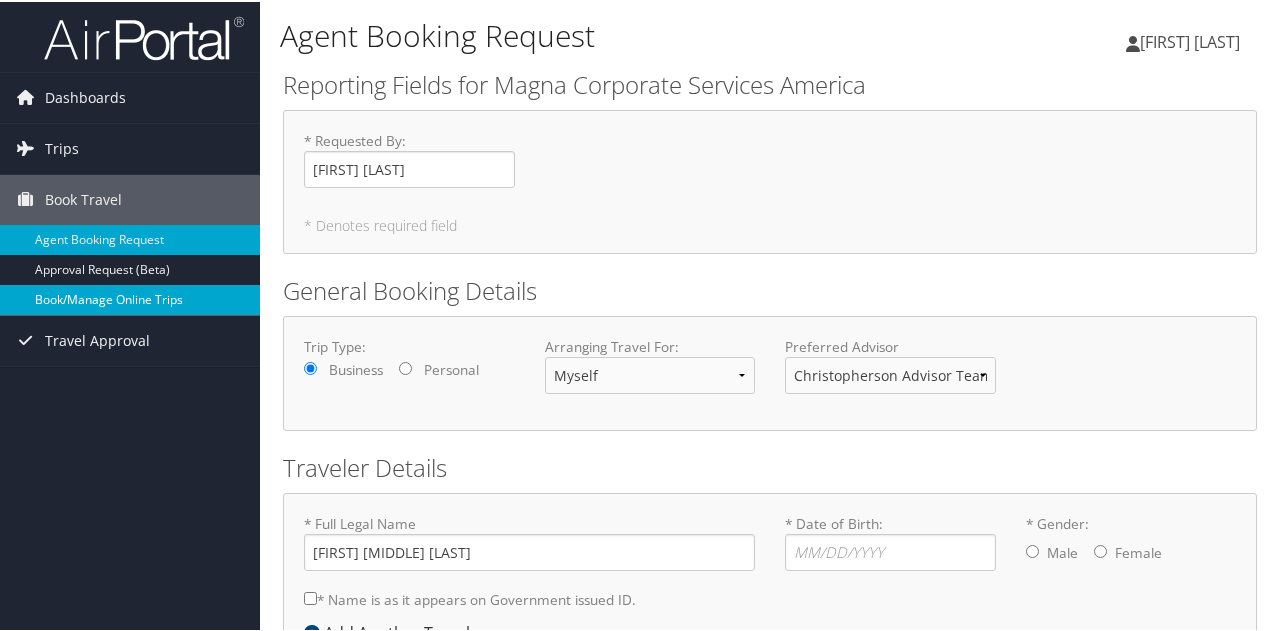 click on "Book/Manage Online Trips" at bounding box center (130, 298) 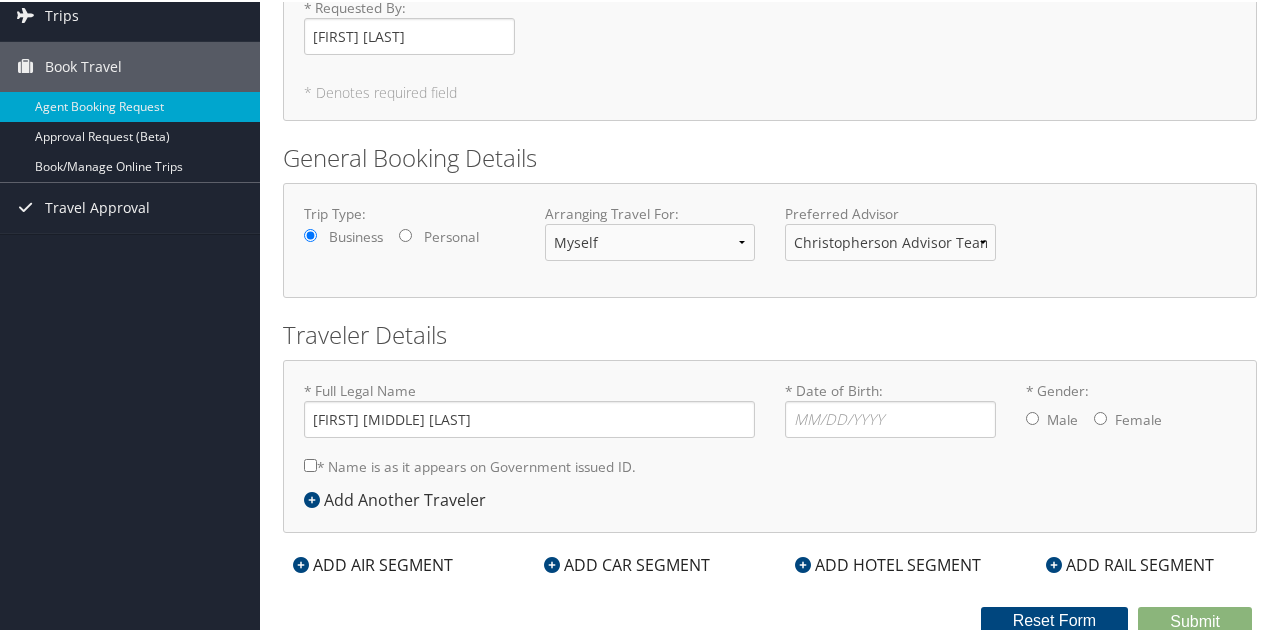 scroll, scrollTop: 134, scrollLeft: 0, axis: vertical 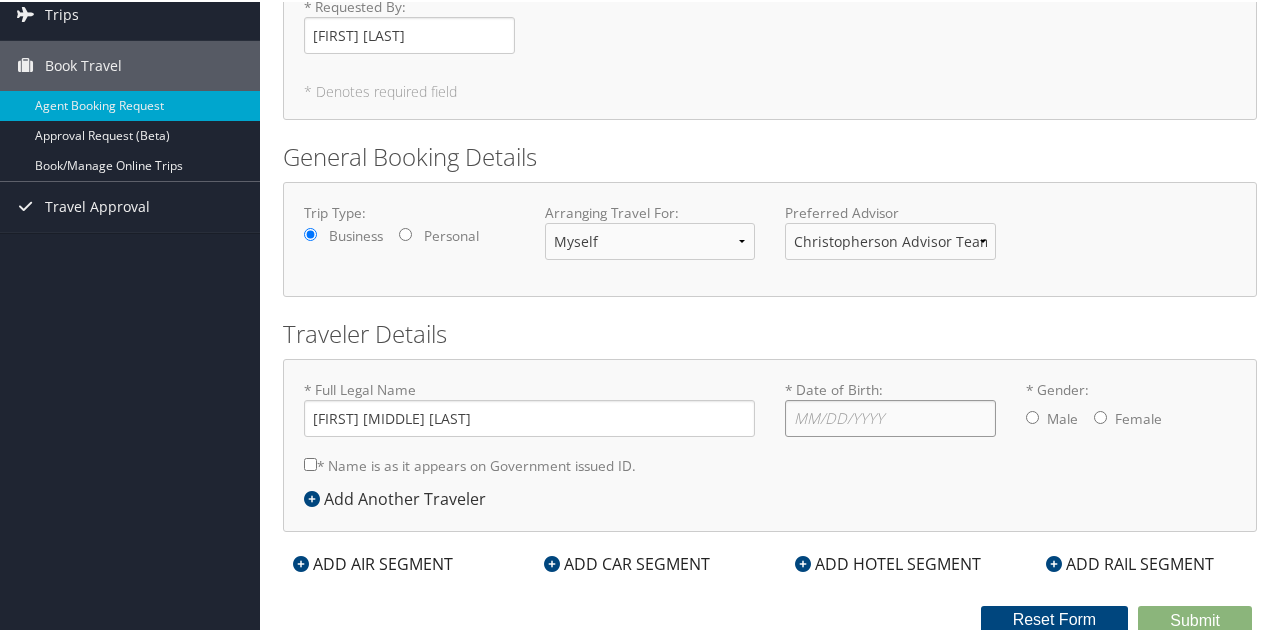 click on "* Date of Birth: Invalid Date" at bounding box center (890, 416) 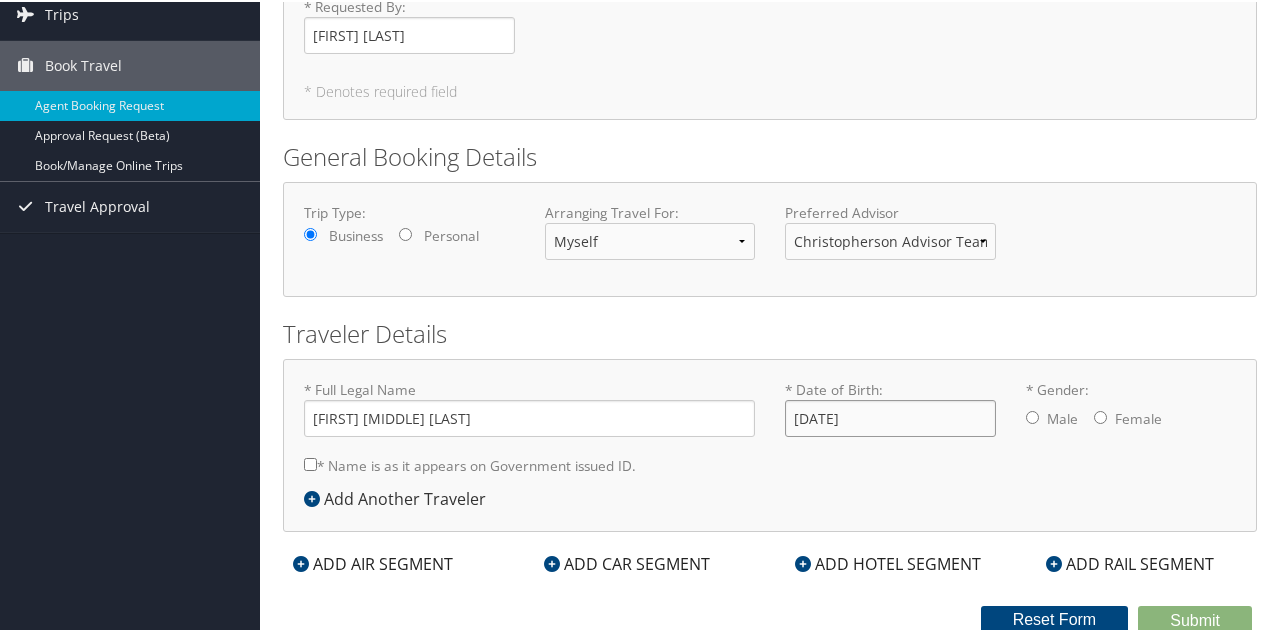 type on "02/25/1997" 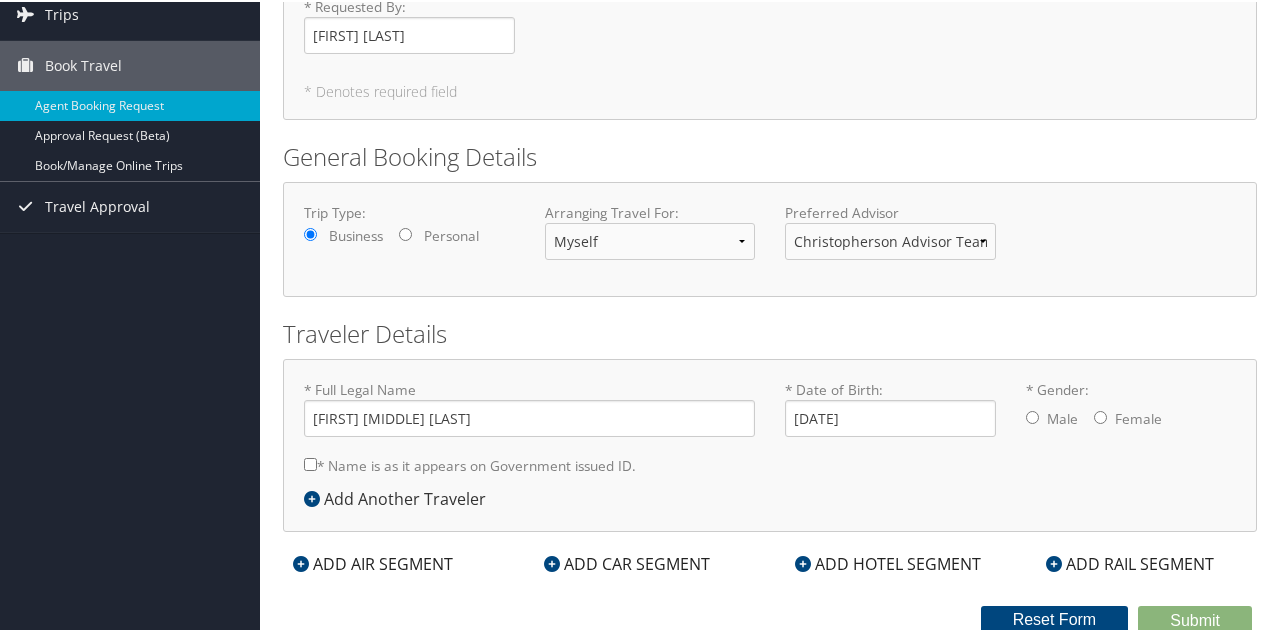 click on "Male" at bounding box center (1062, 417) 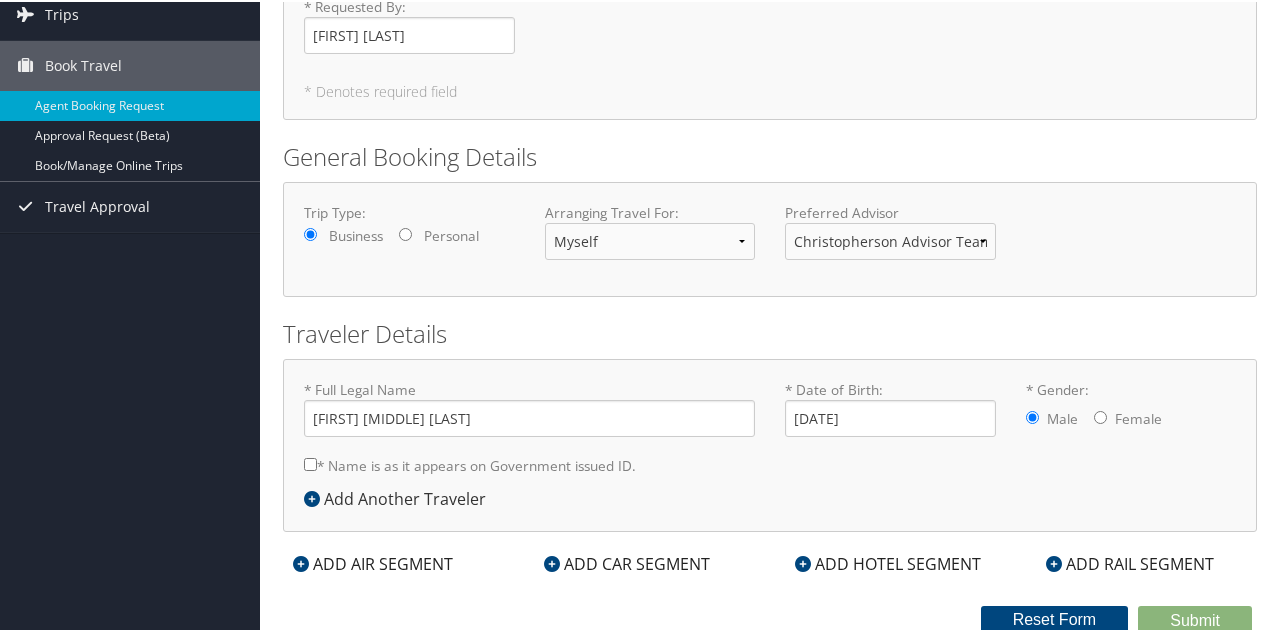 click on "ADD AIR SEGMENT" at bounding box center (373, 562) 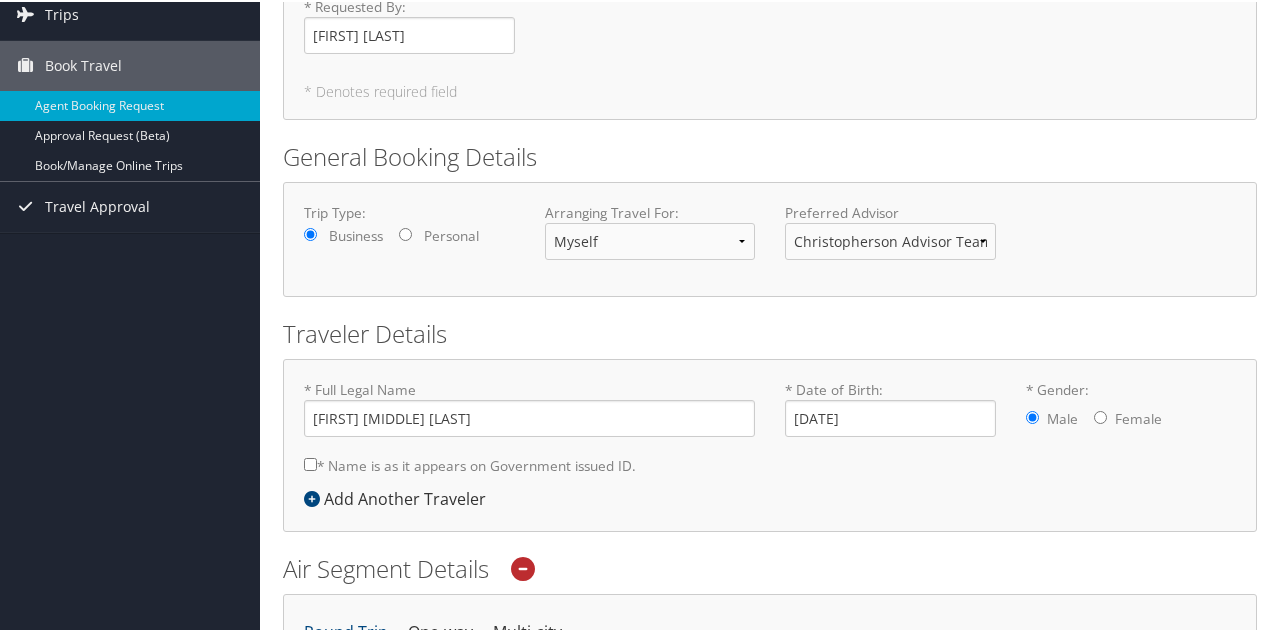 scroll, scrollTop: 569, scrollLeft: 0, axis: vertical 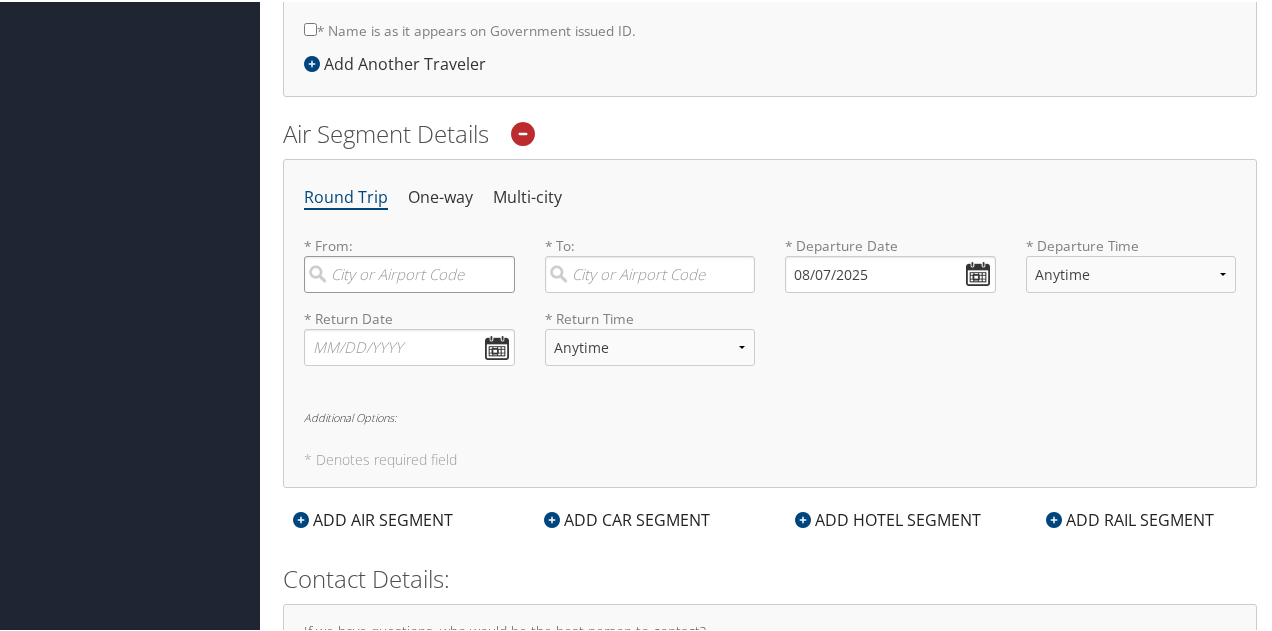click at bounding box center [409, 272] 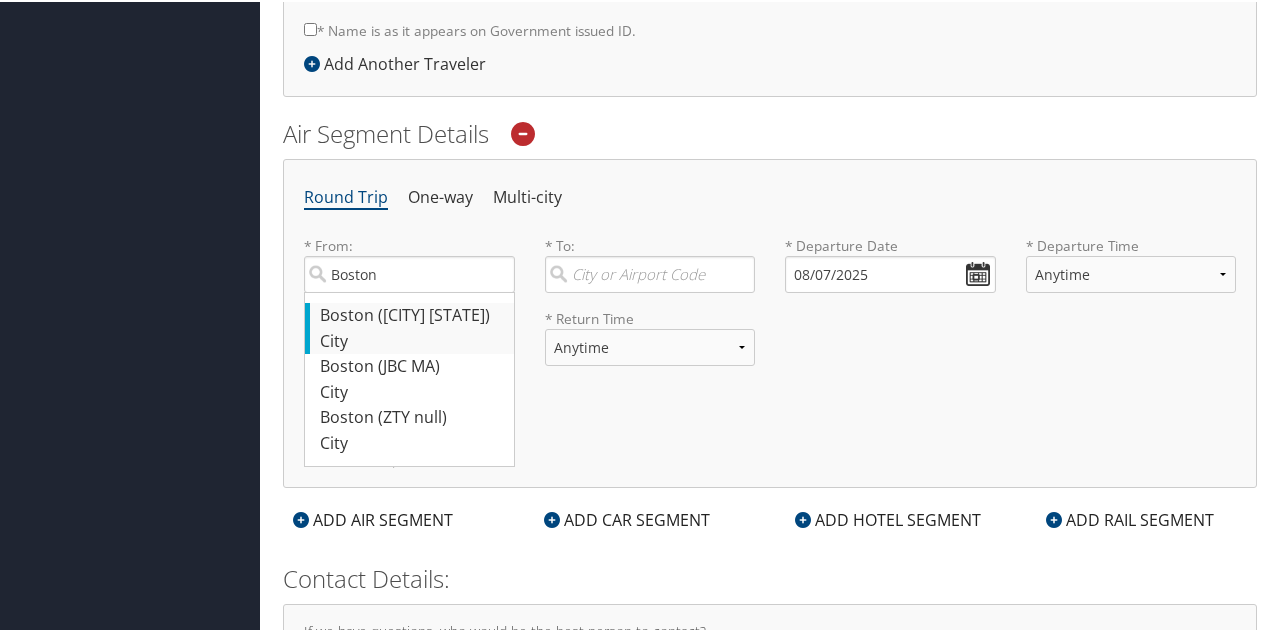 click on "Boston   (BOS MA)" at bounding box center [412, 314] 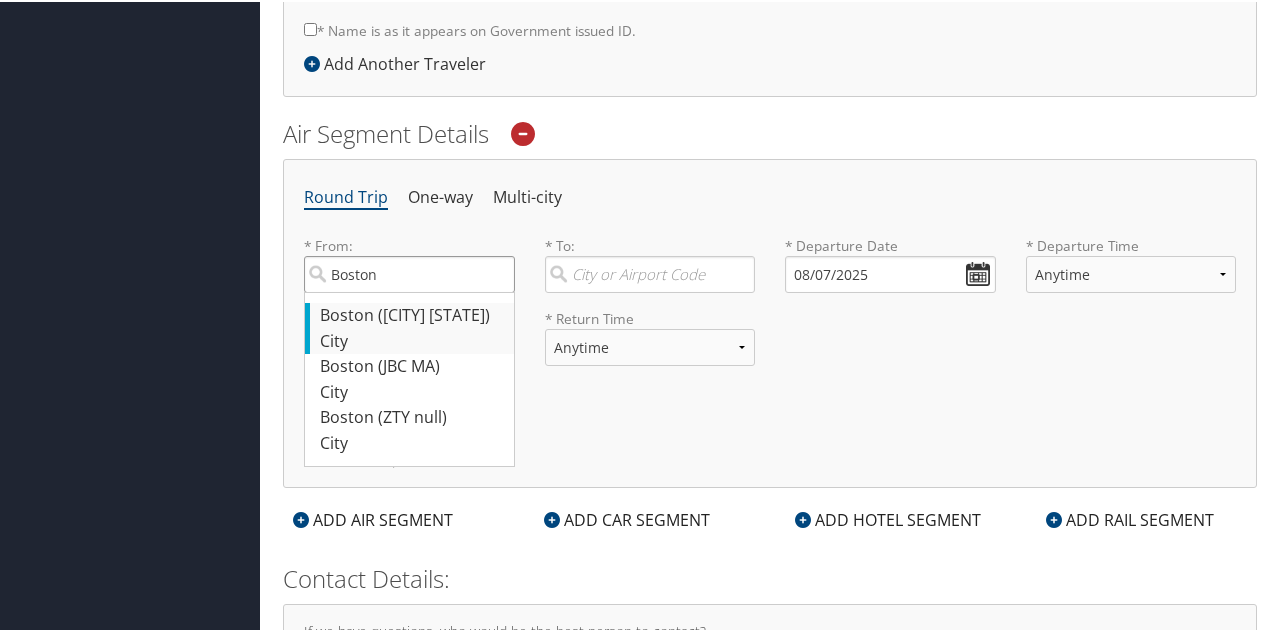 click on "Boston" at bounding box center [409, 272] 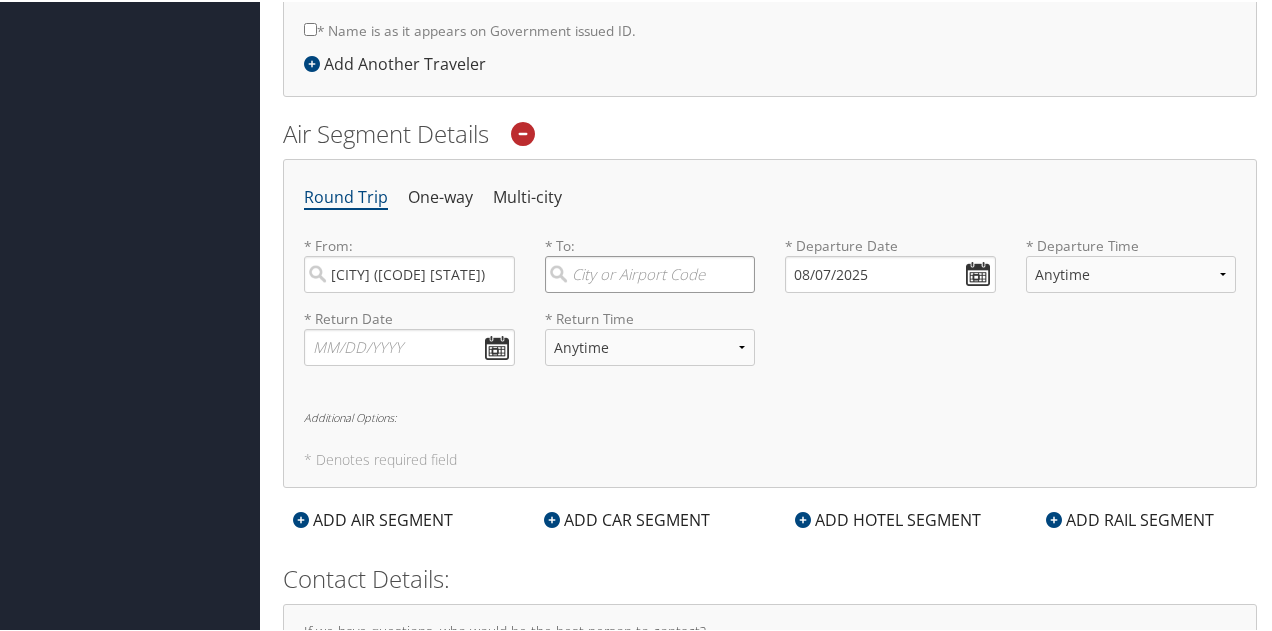 click at bounding box center (650, 272) 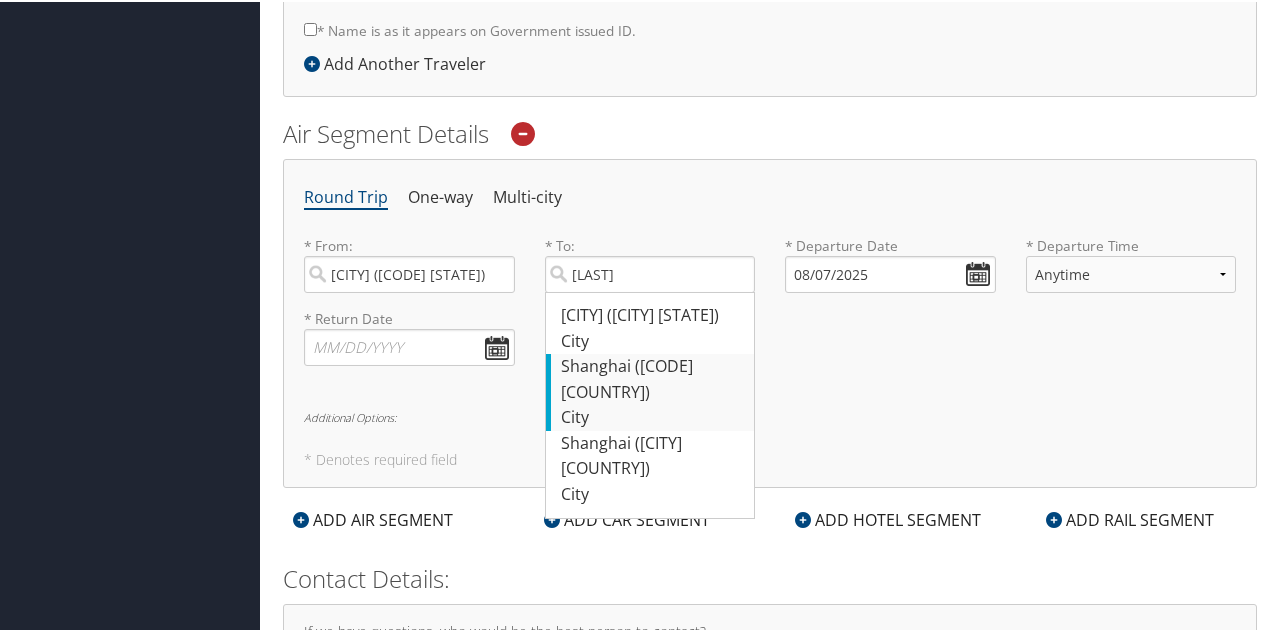 click on "City" at bounding box center (653, 416) 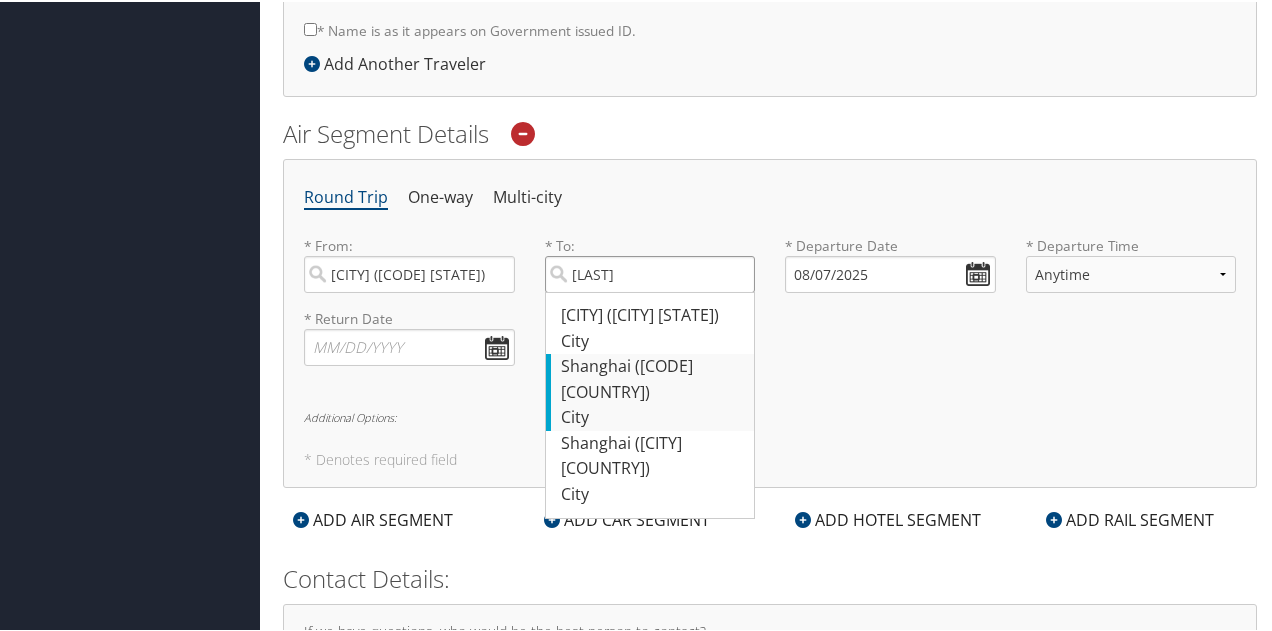 click on "Shang" at bounding box center (650, 272) 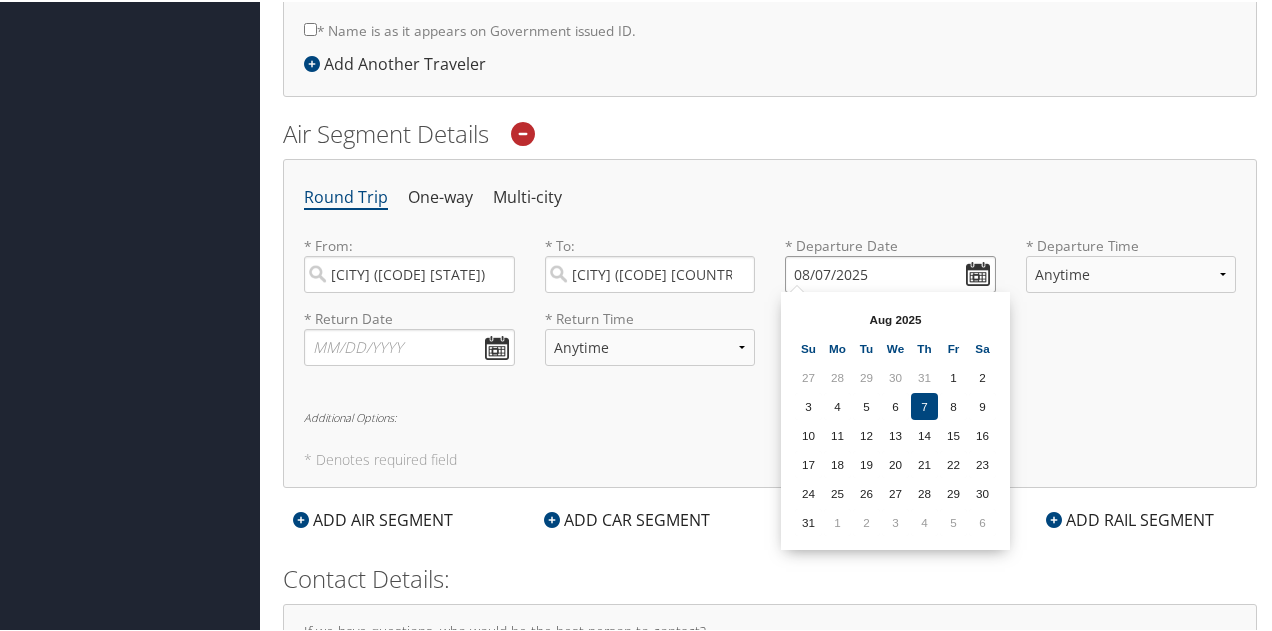 click on "08/07/2025" at bounding box center [890, 272] 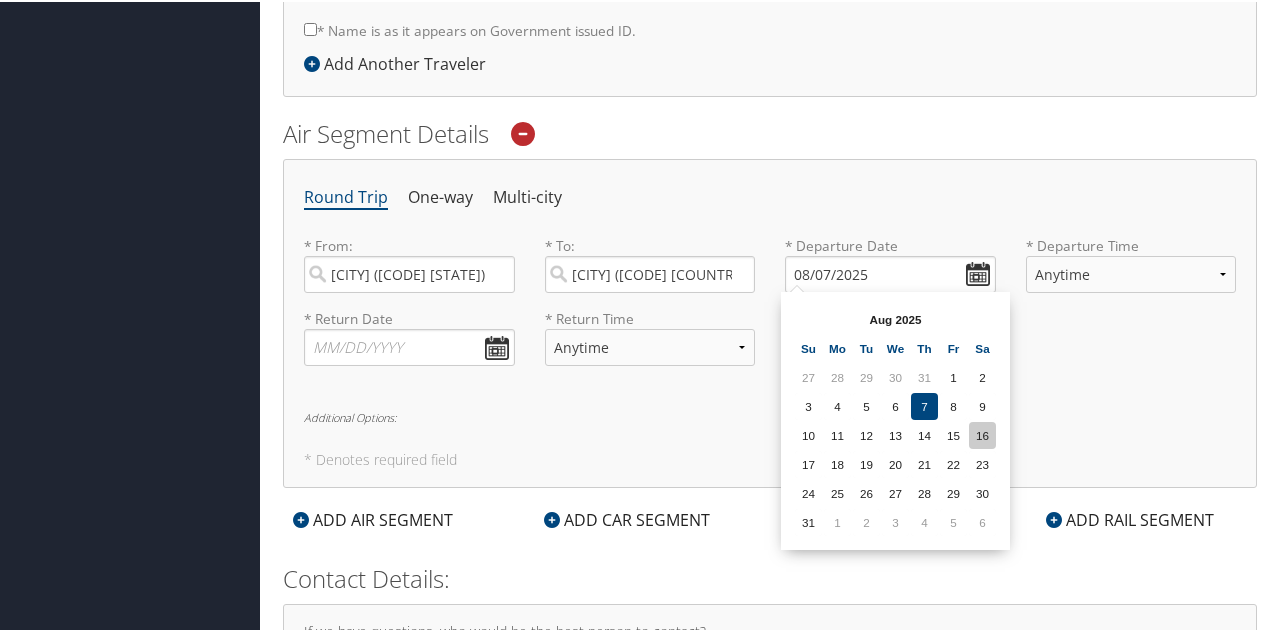 click on "16" at bounding box center (982, 433) 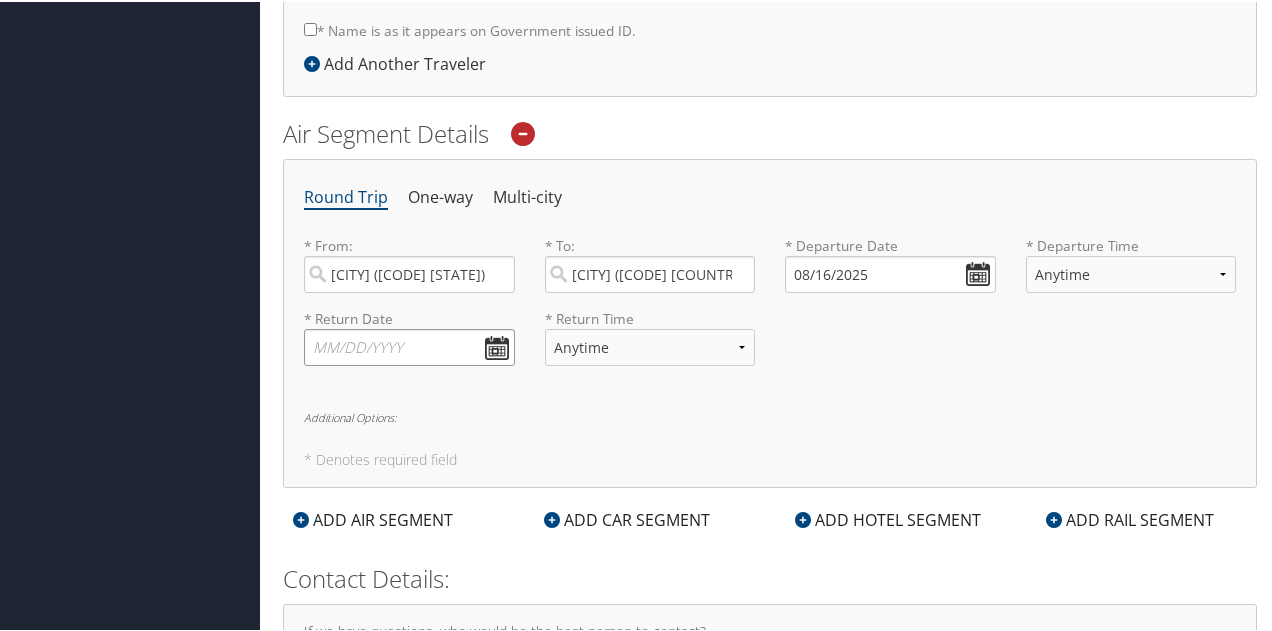 click at bounding box center (409, 345) 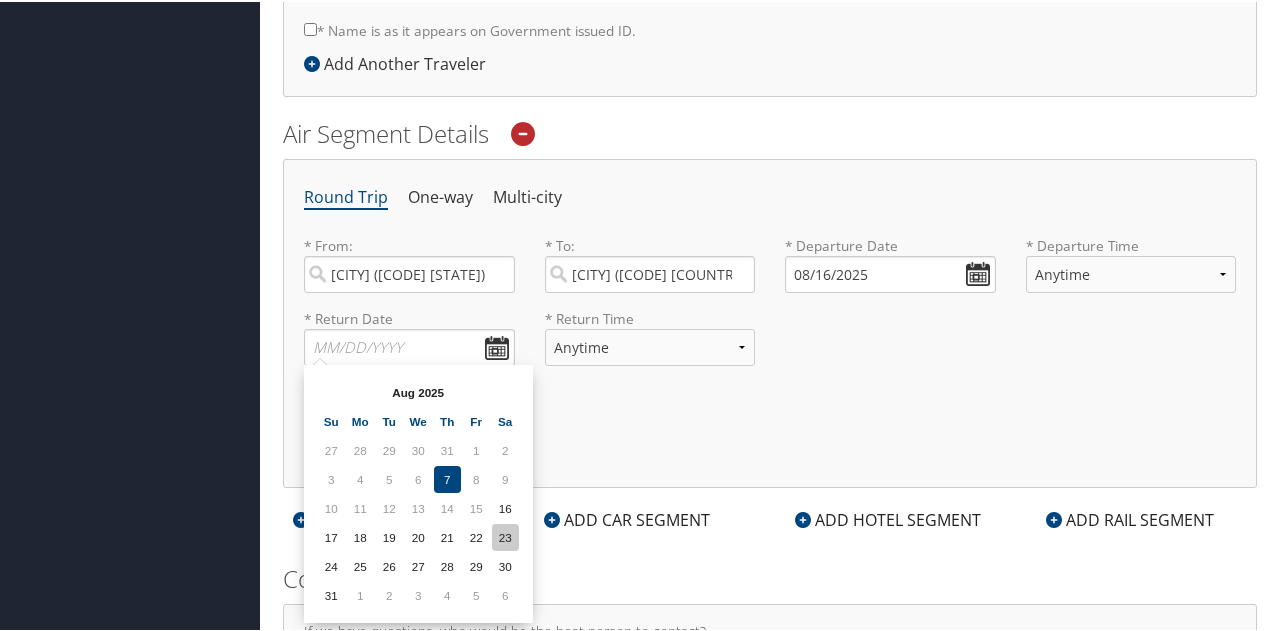 click on "23" at bounding box center (505, 535) 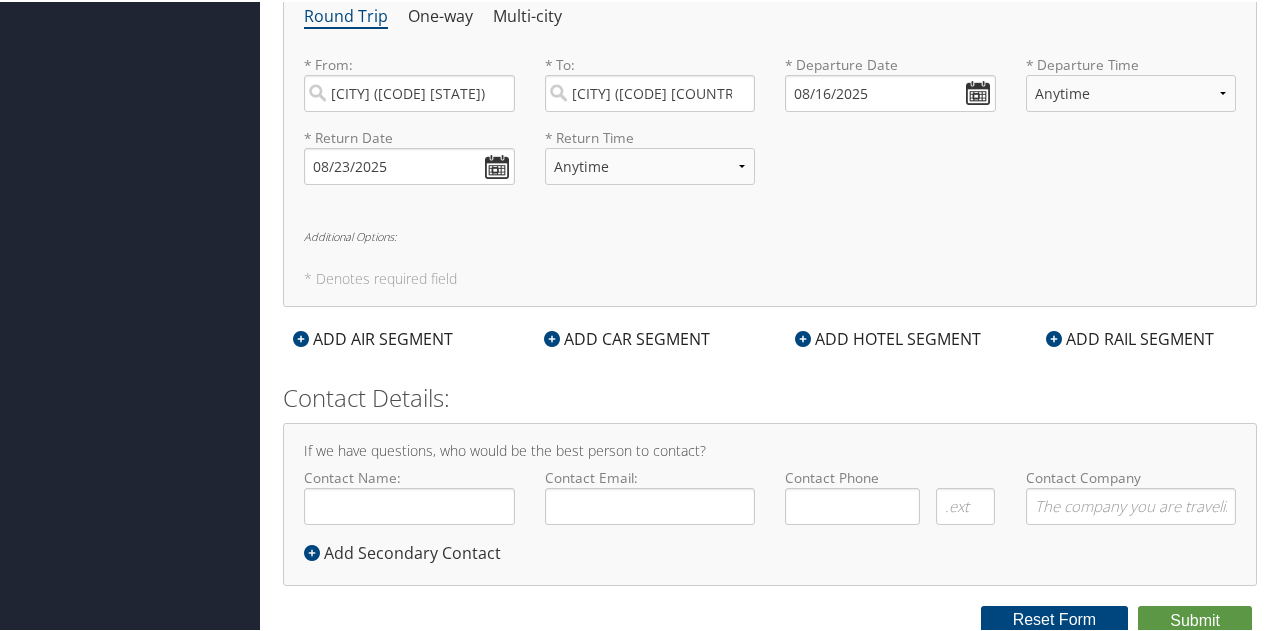scroll, scrollTop: 0, scrollLeft: 0, axis: both 